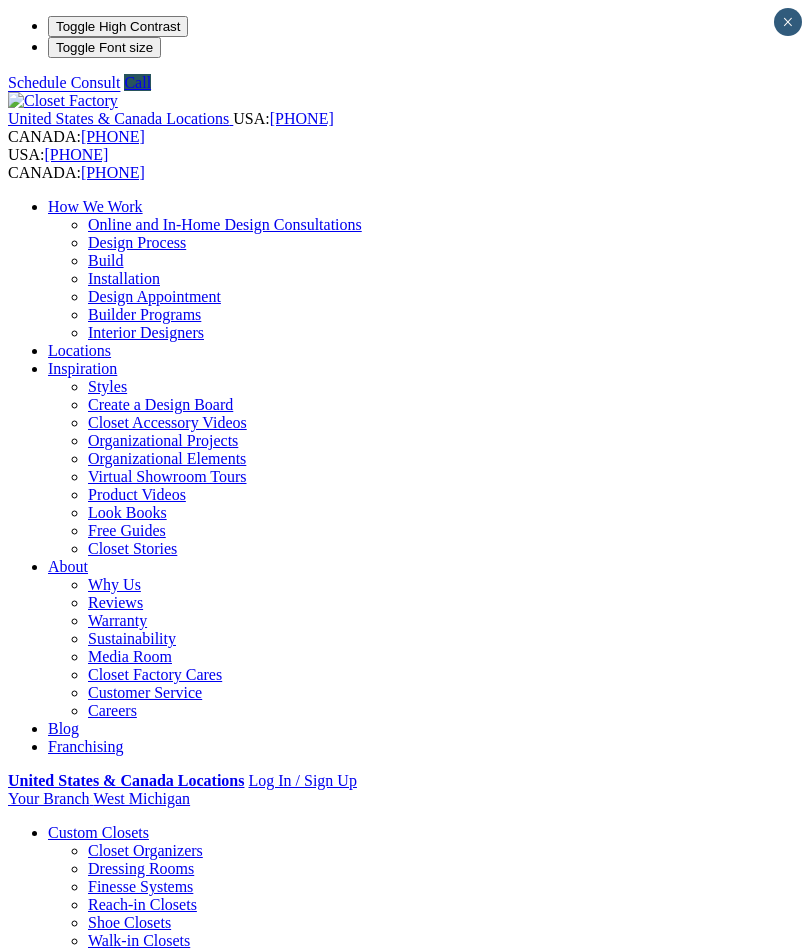scroll, scrollTop: 0, scrollLeft: 0, axis: both 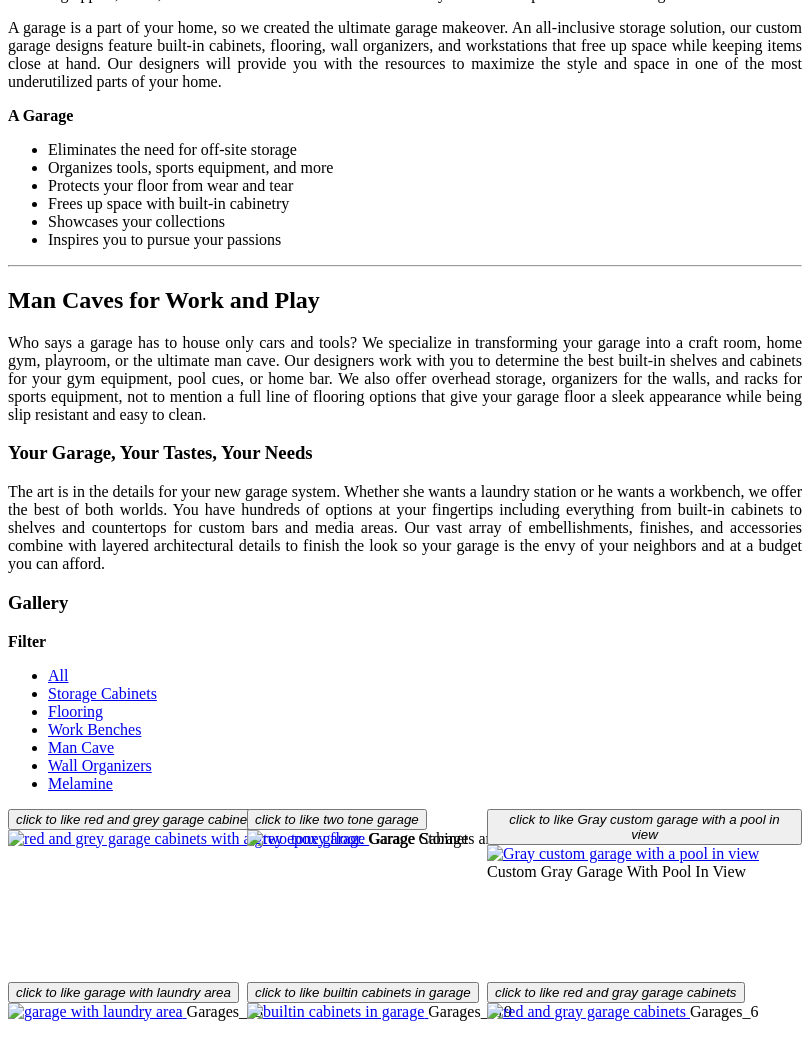 click on "Load More" at bounding box center (44, 2031) 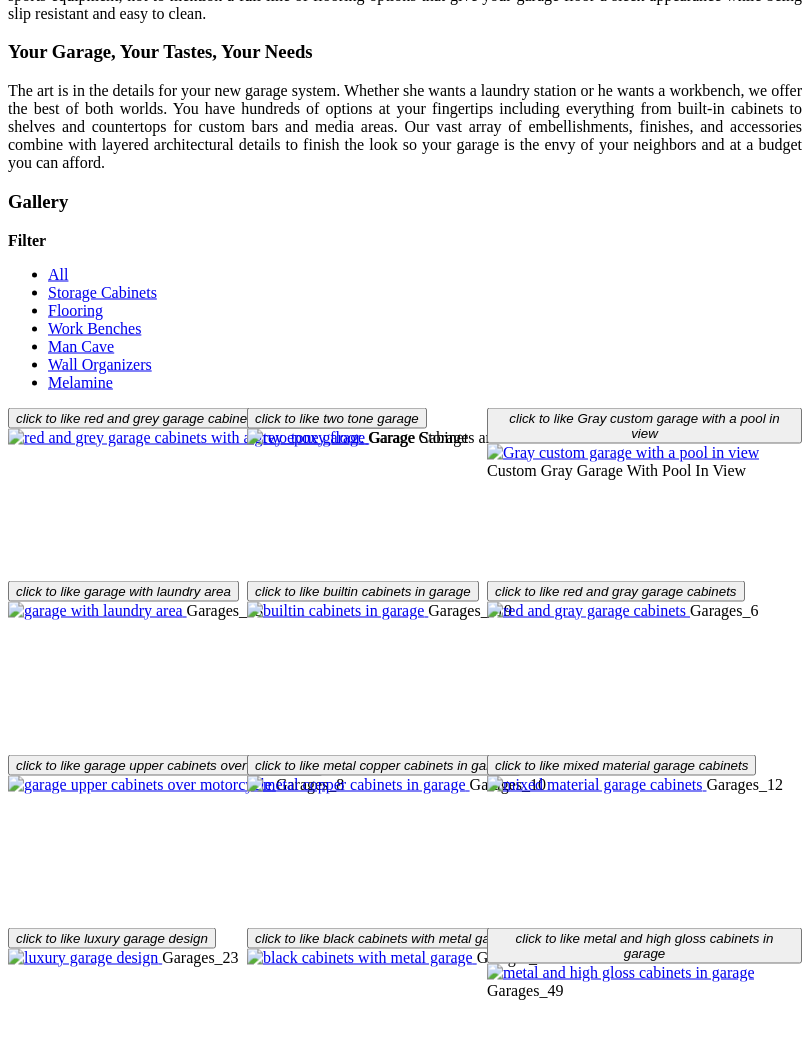 scroll, scrollTop: 2656, scrollLeft: 0, axis: vertical 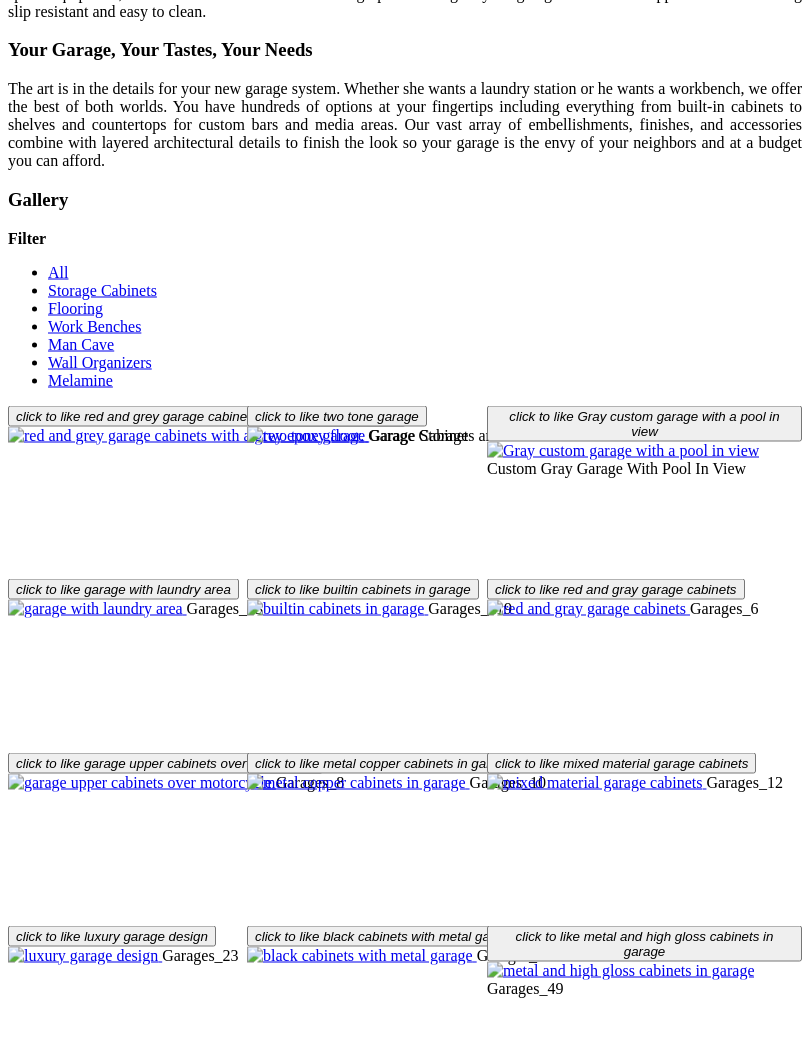 click at bounding box center [317, 1650] 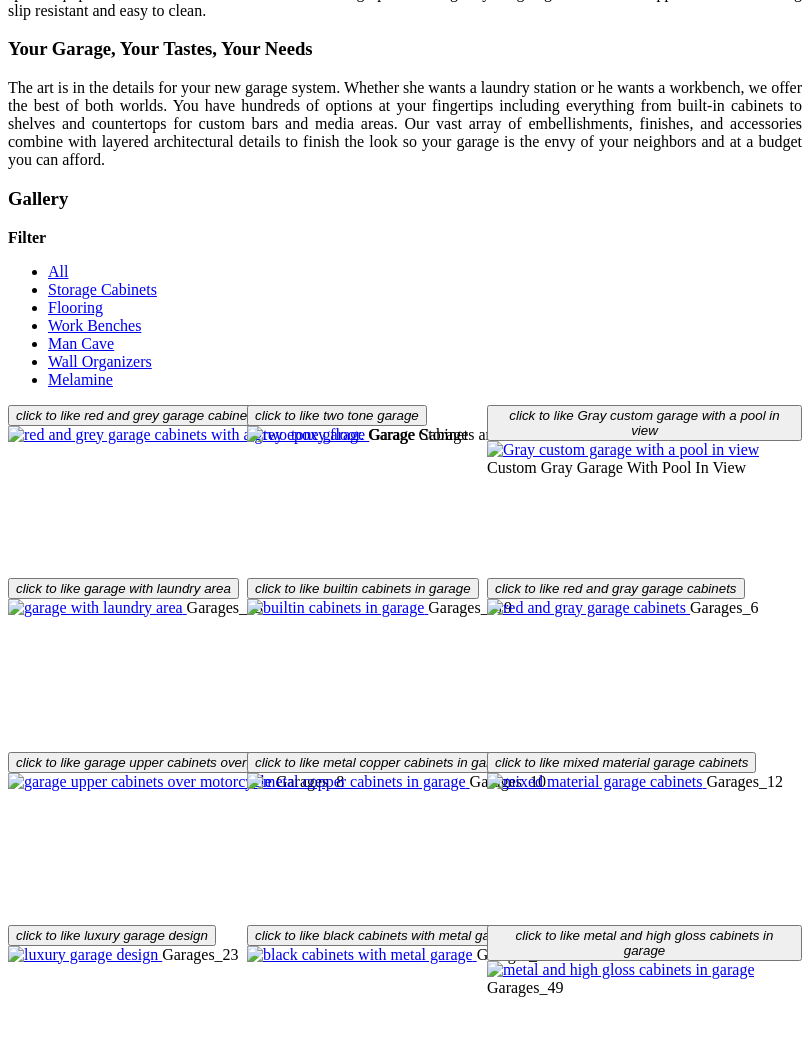 click at bounding box center (8, 37456) 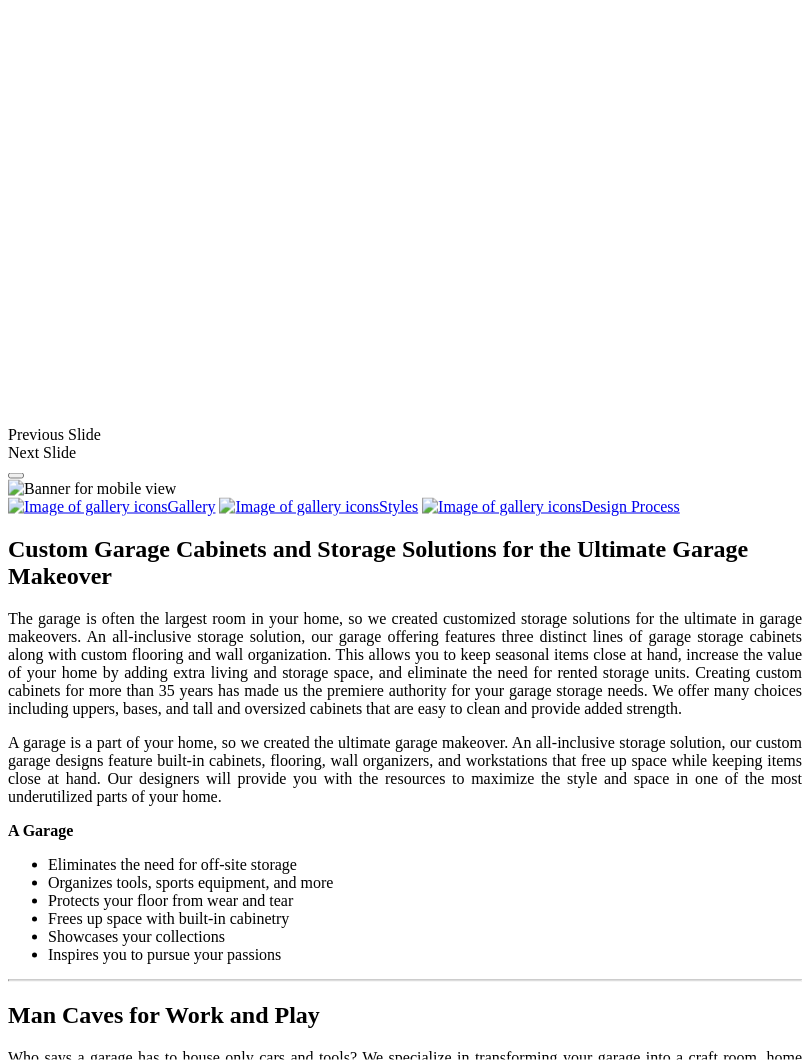 scroll, scrollTop: 1525, scrollLeft: 0, axis: vertical 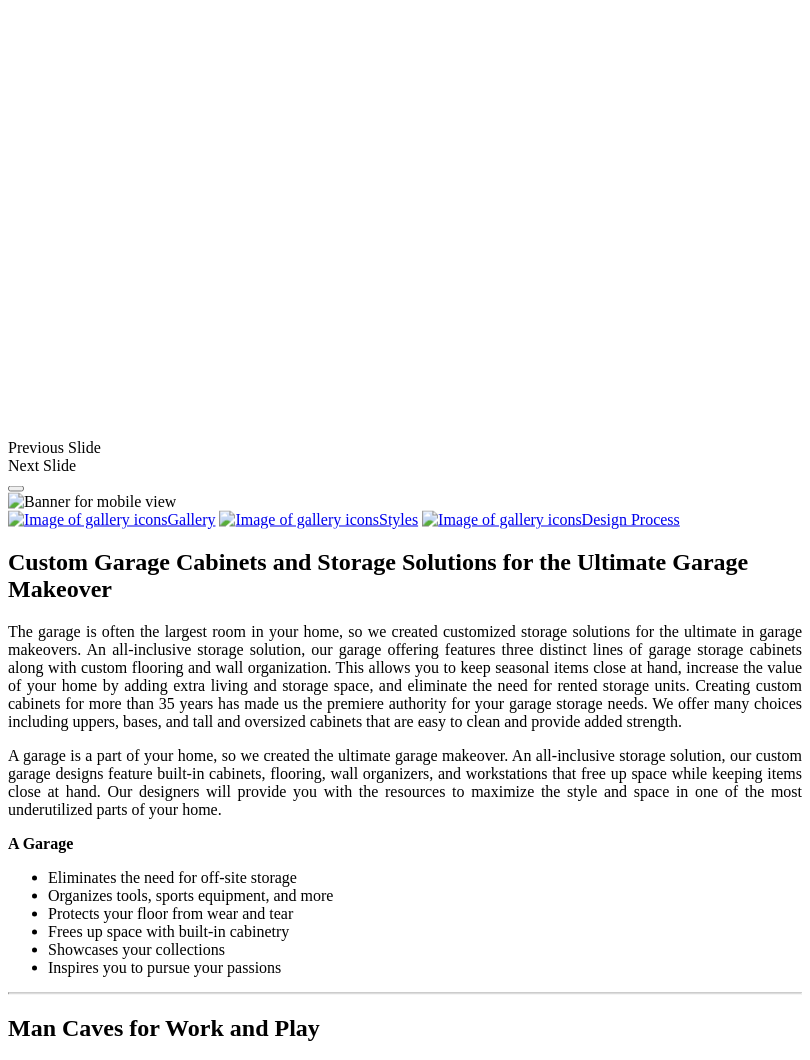 click at bounding box center (186, 1567) 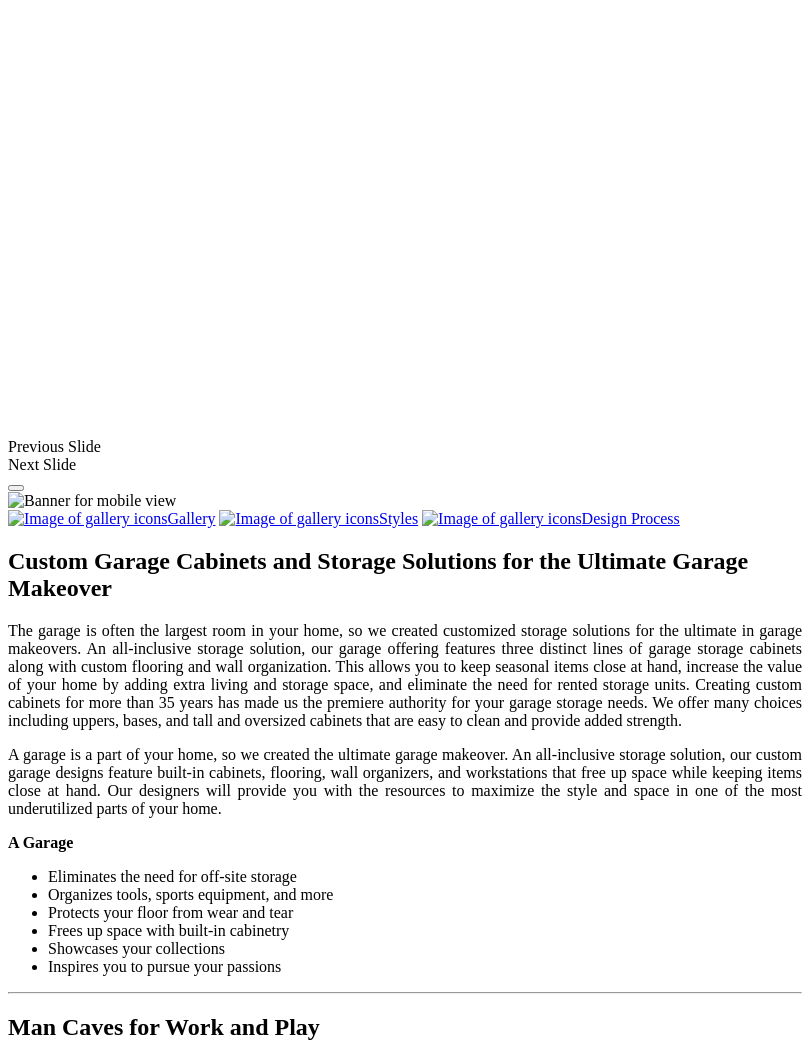 click at bounding box center (8, 38587) 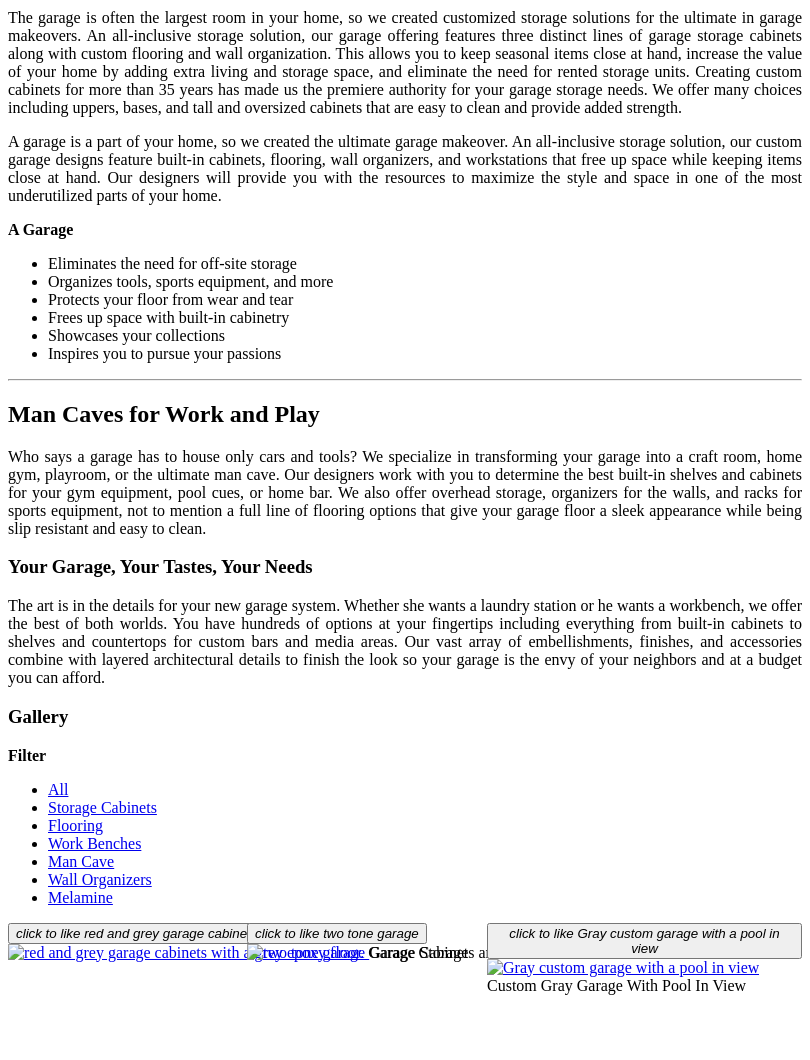 click at bounding box center [631, 1662] 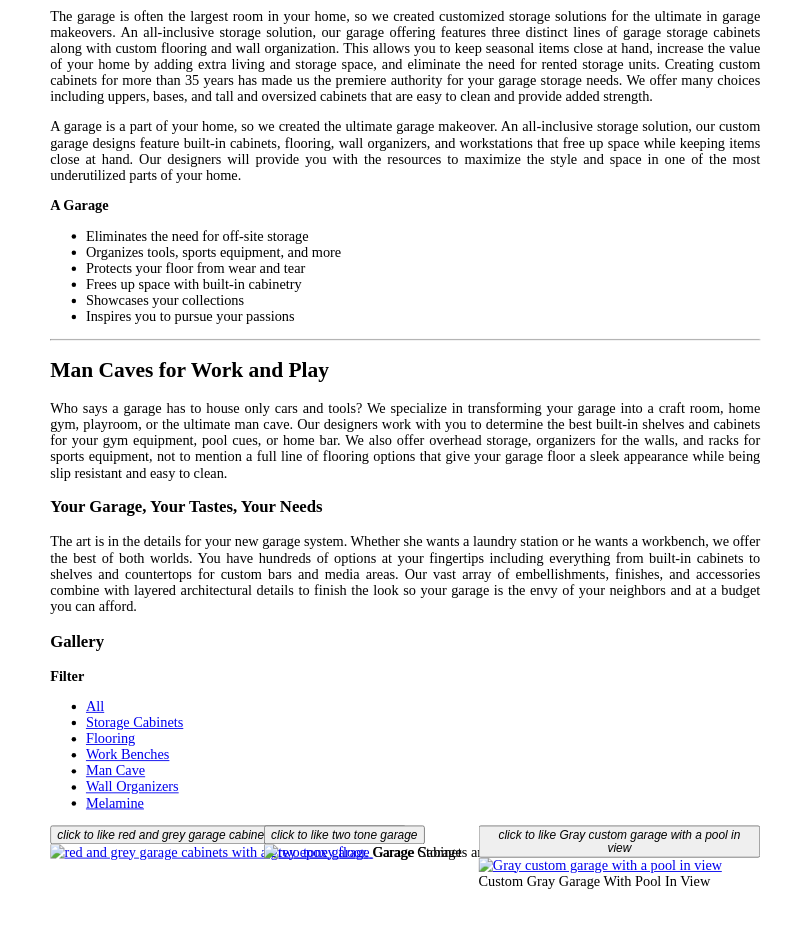 scroll, scrollTop: 2195, scrollLeft: 0, axis: vertical 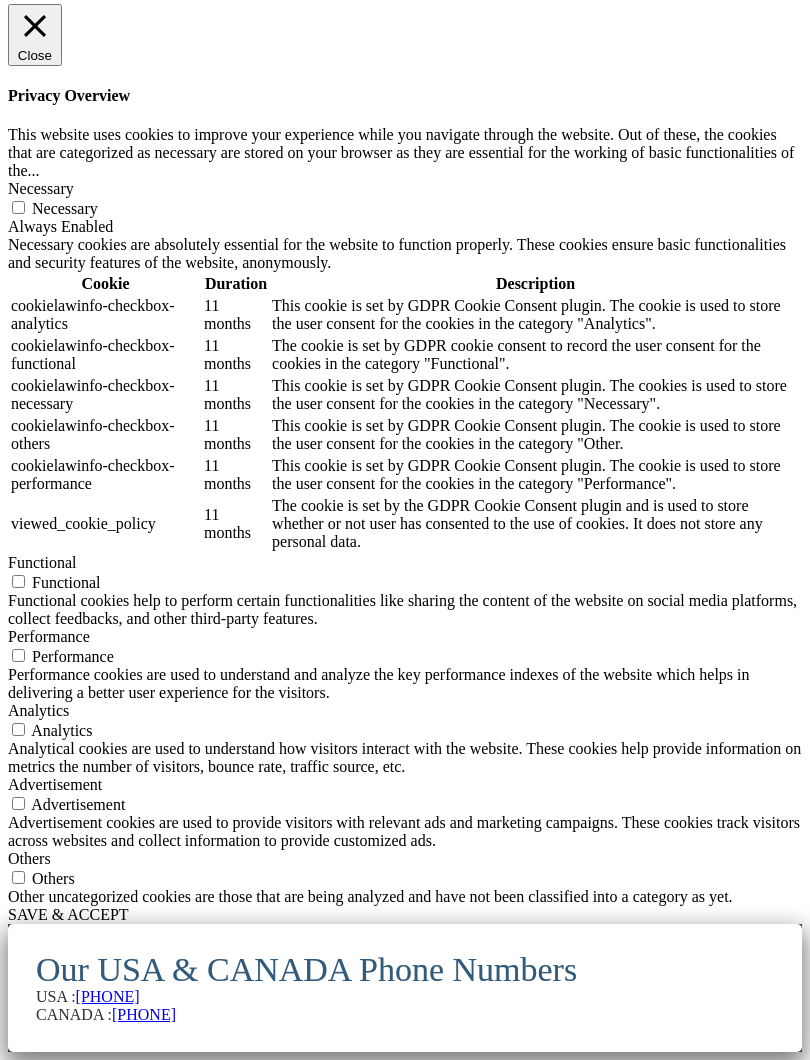 click on "Products
About
Organizational Projects
Builders
Styles
Franchising
Blog
Privacy Policy
Accessibility" at bounding box center (405, -2367) 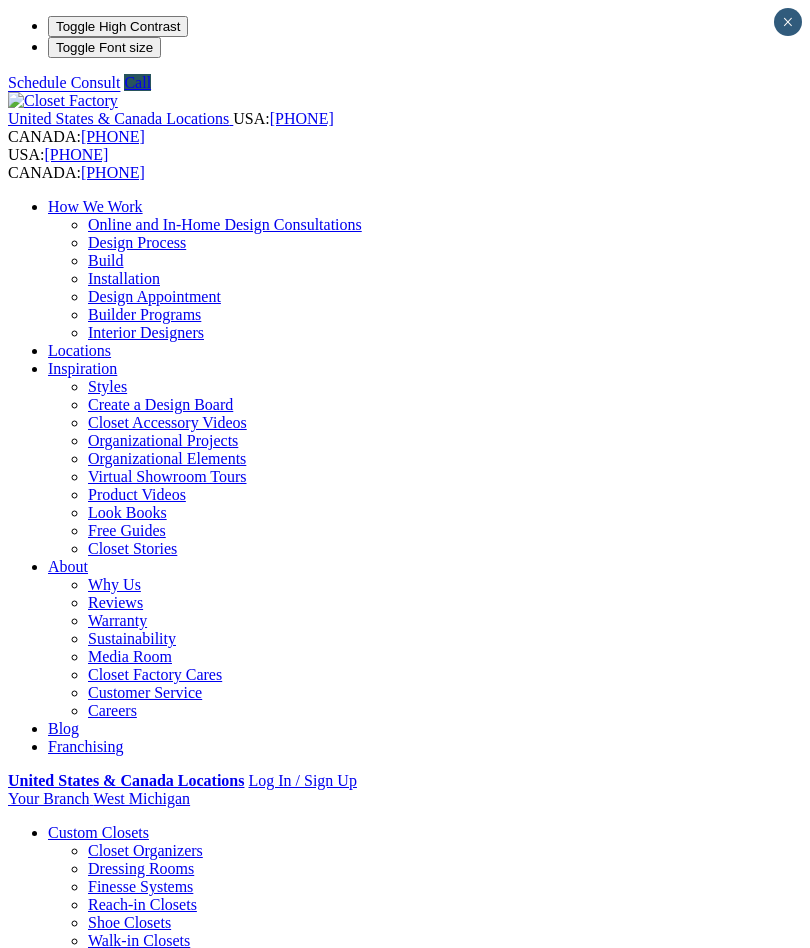 scroll, scrollTop: 0, scrollLeft: 0, axis: both 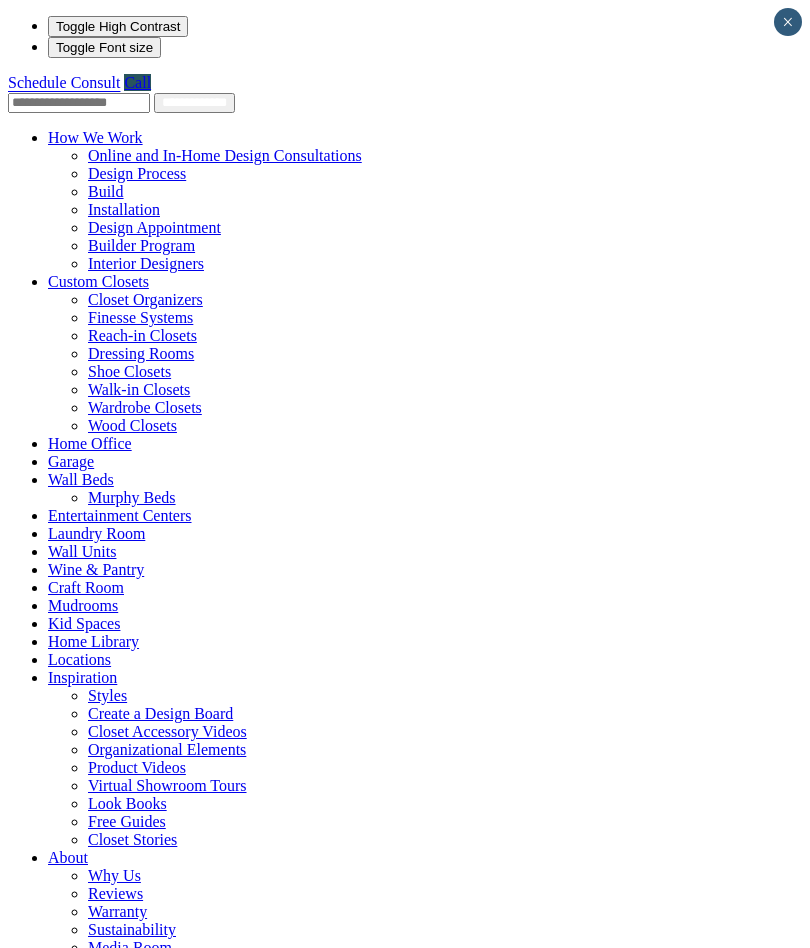 click at bounding box center (143, 137) 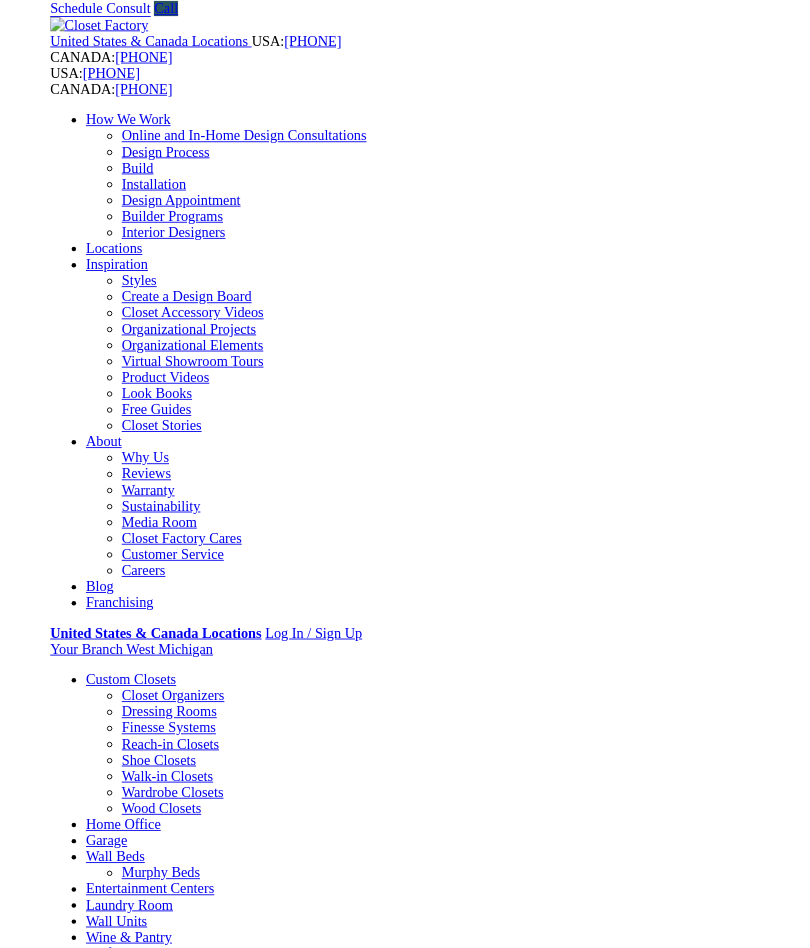 scroll, scrollTop: 0, scrollLeft: 0, axis: both 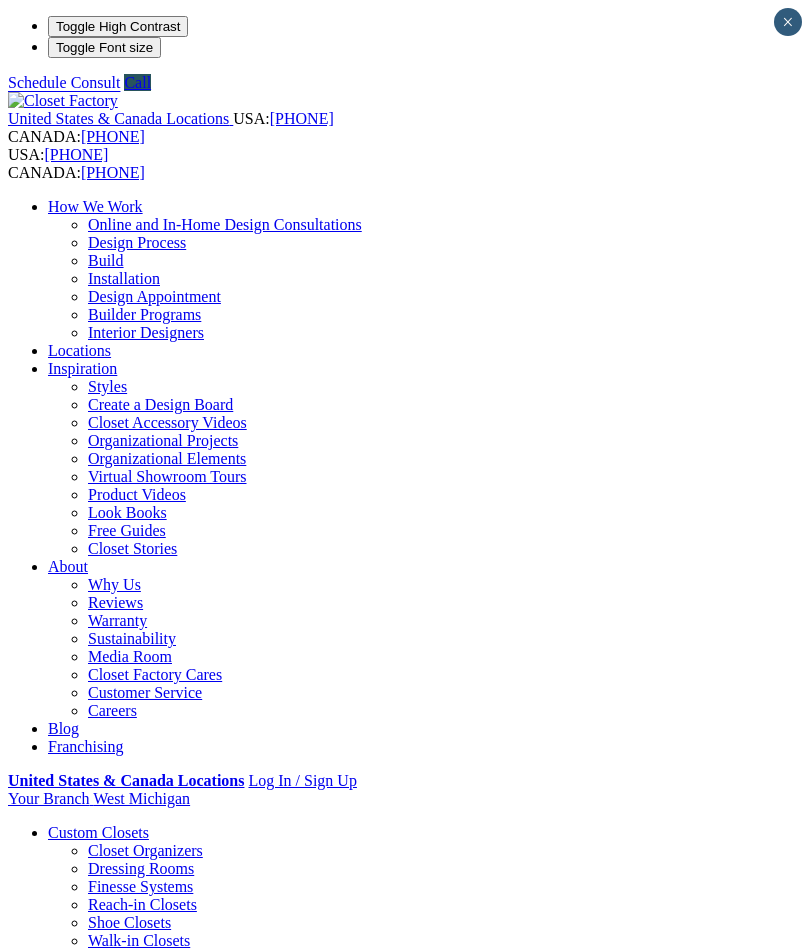 click at bounding box center (0, 0) 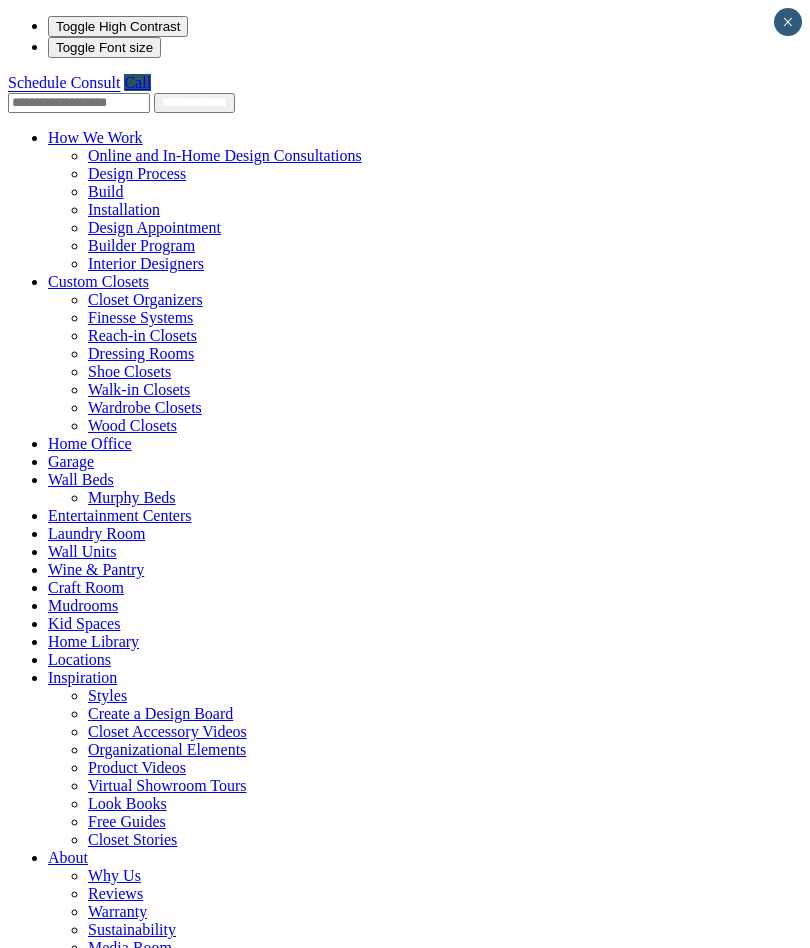 click at bounding box center (149, 281) 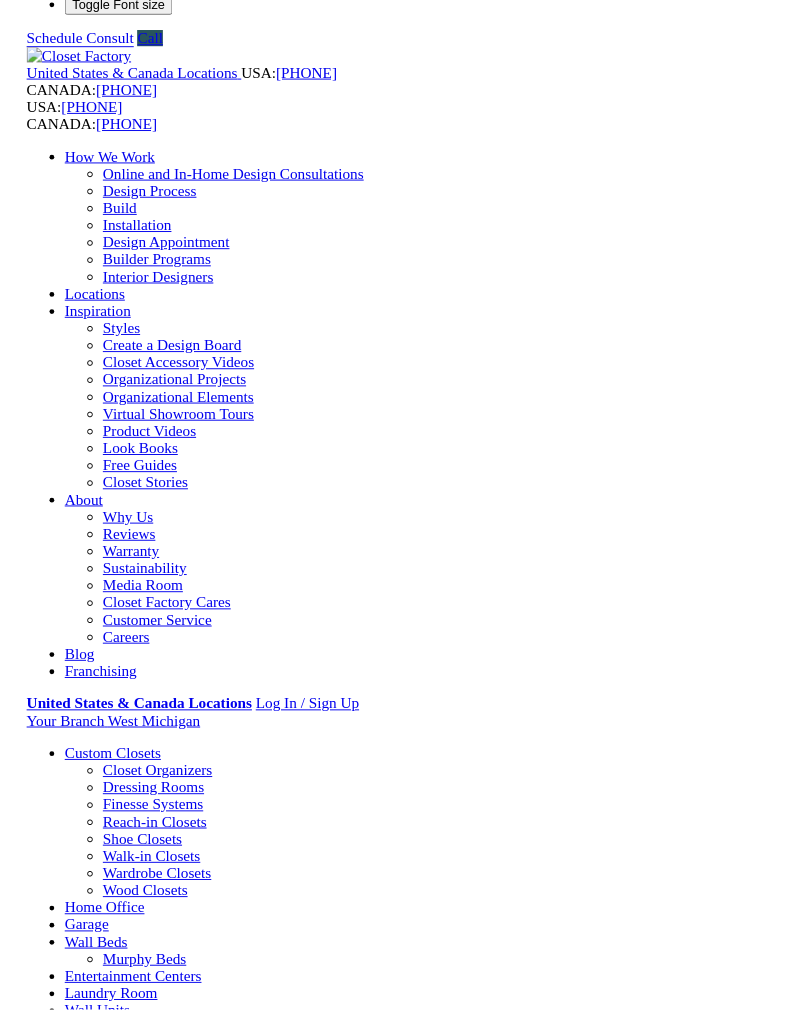scroll, scrollTop: 43, scrollLeft: 0, axis: vertical 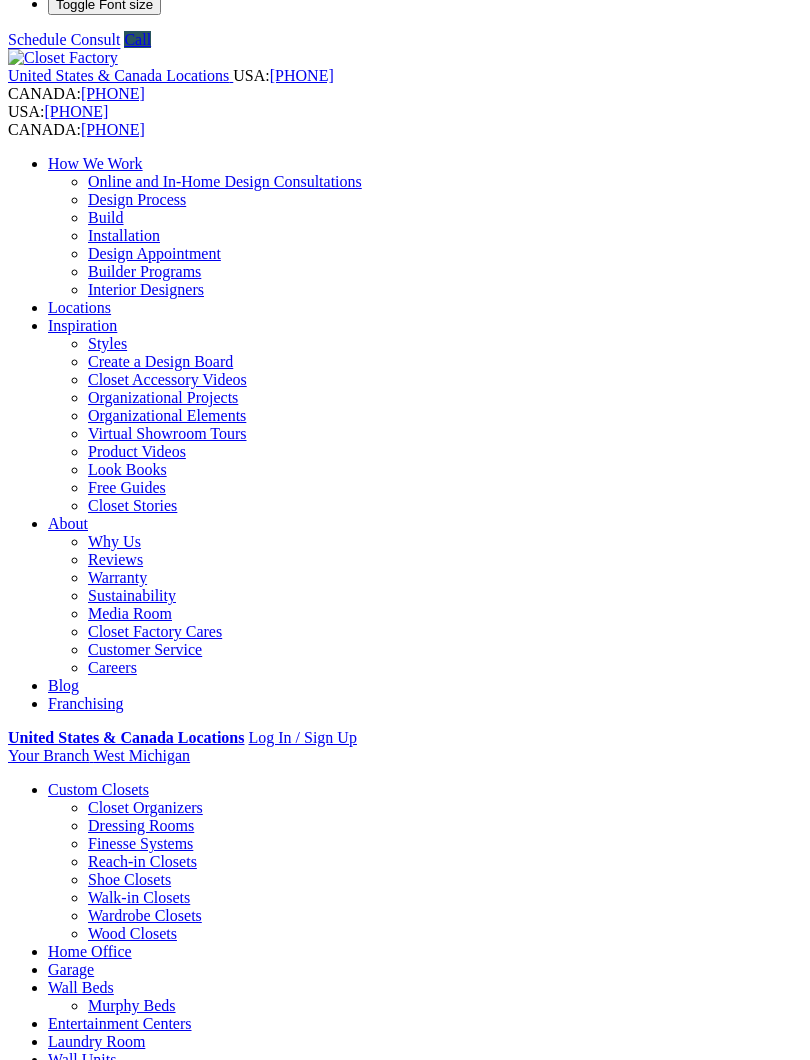 click on "[STATE]" at bounding box center (405, 1494) 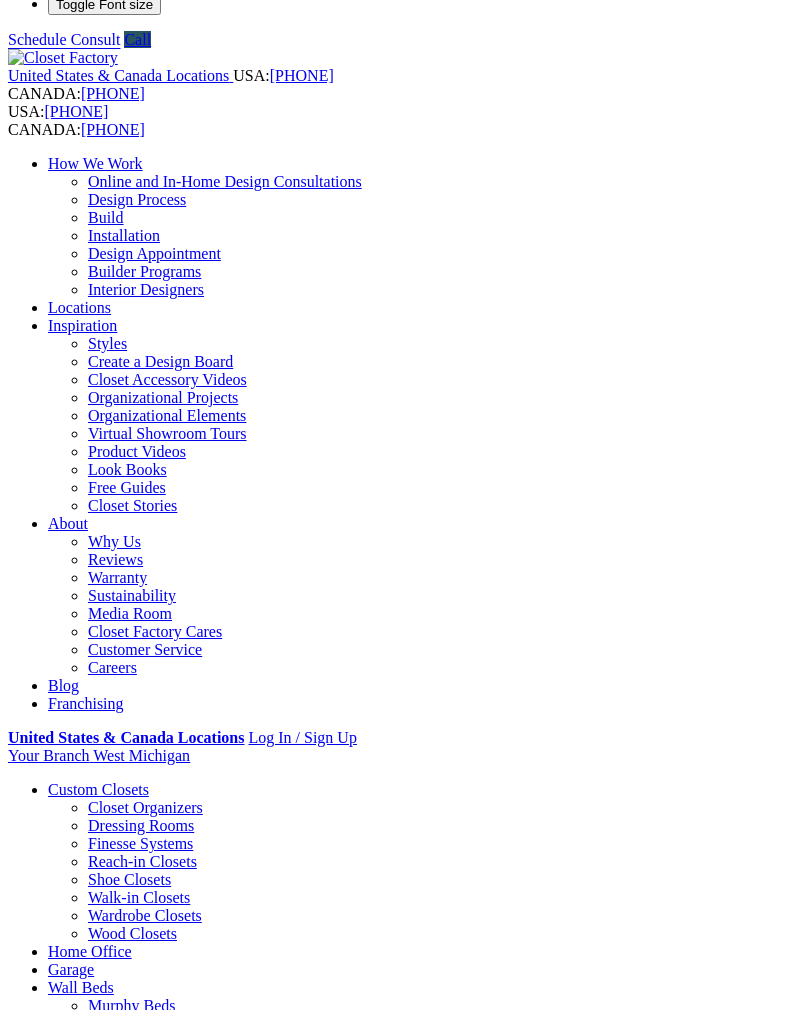 type on "*****" 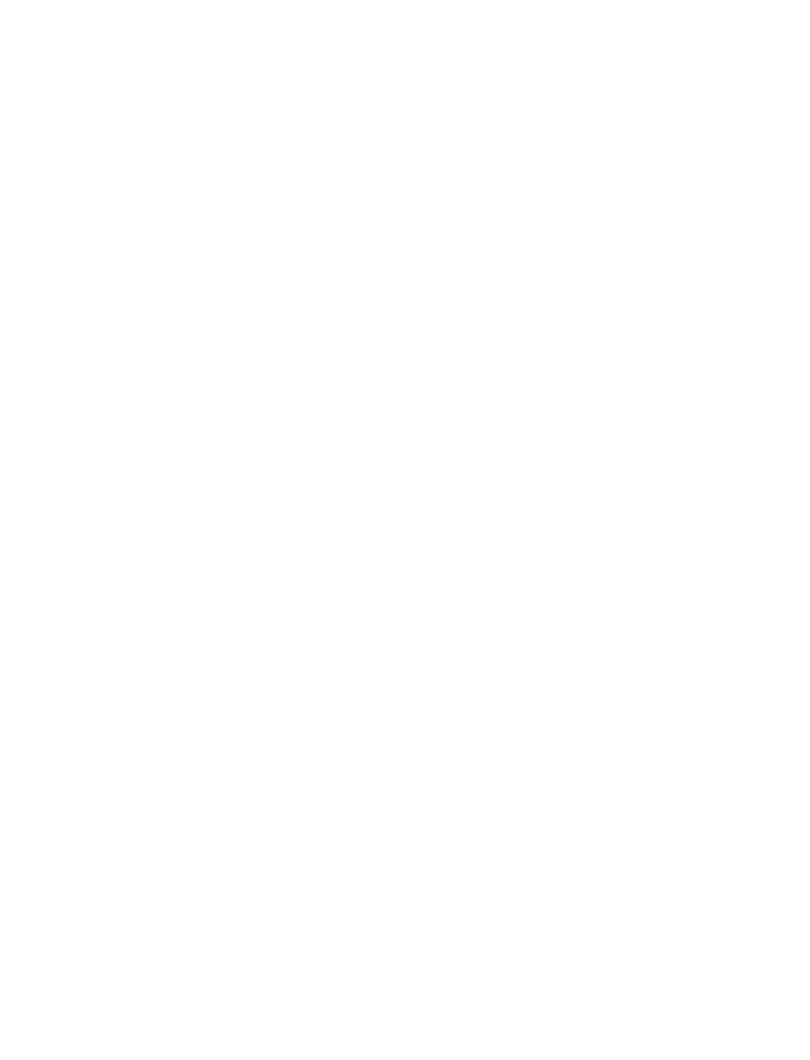 scroll, scrollTop: 2229, scrollLeft: 0, axis: vertical 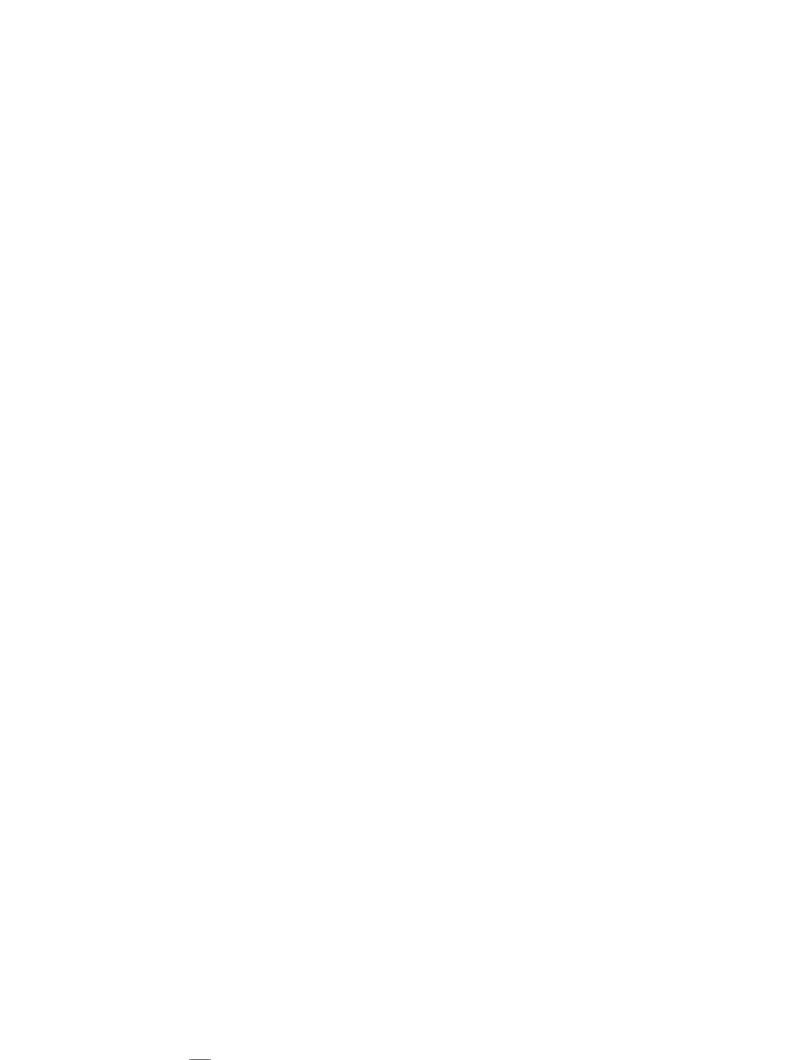 click on "Expand Gallery" at bounding box center (58, 11165) 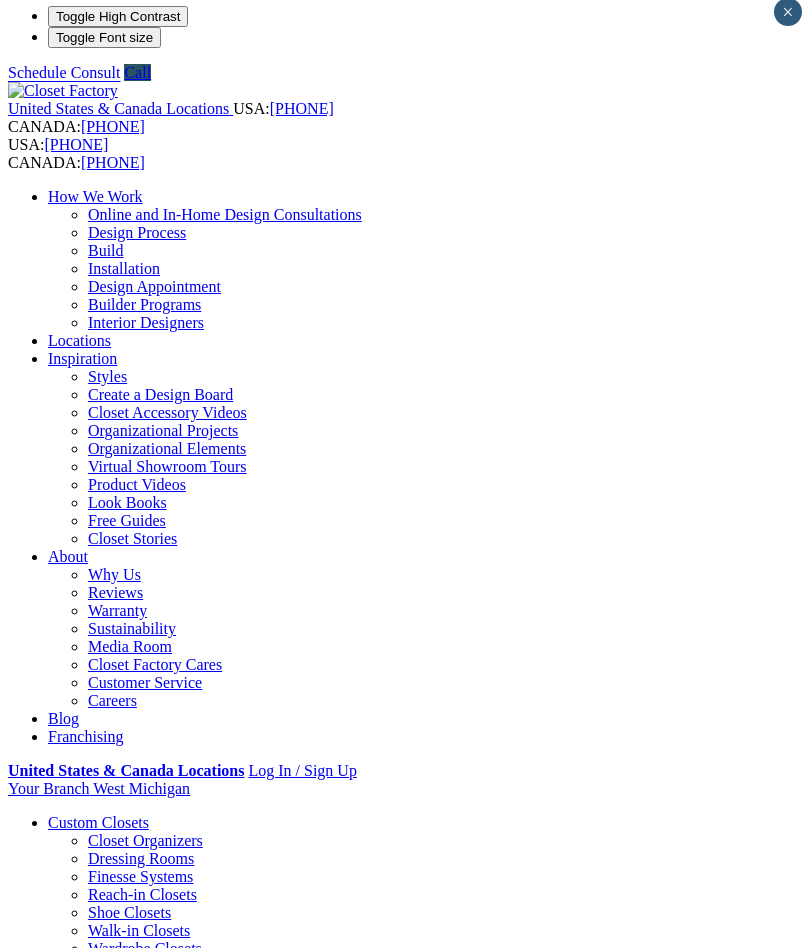 scroll, scrollTop: 0, scrollLeft: 0, axis: both 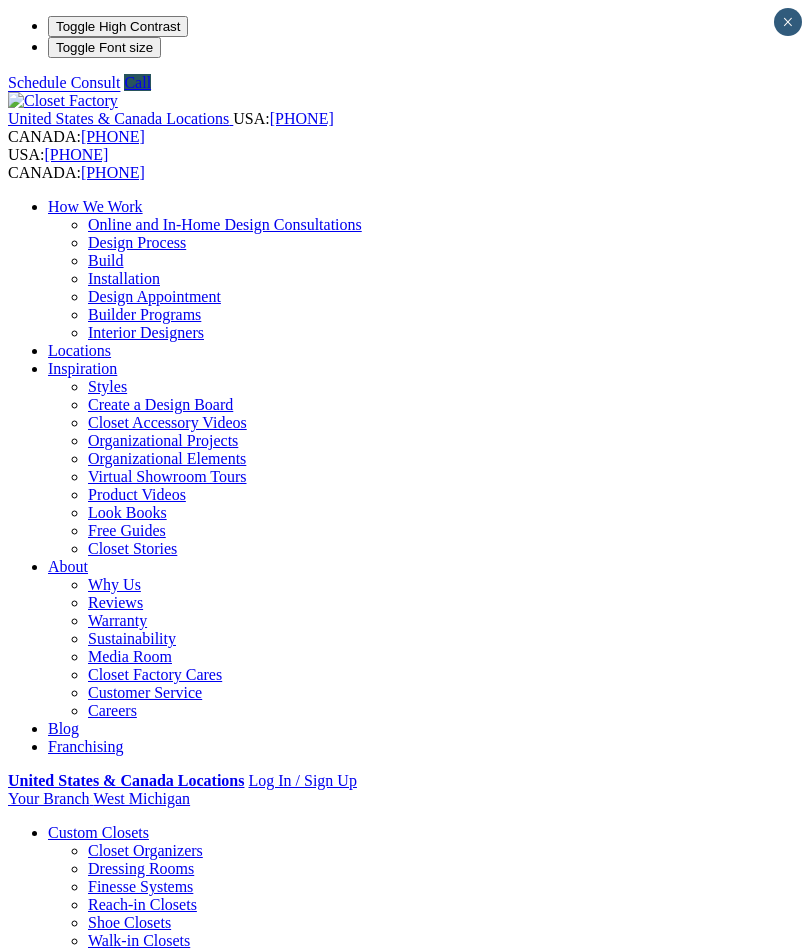 click on "Get Directions" at bounding box center [183, 1546] 